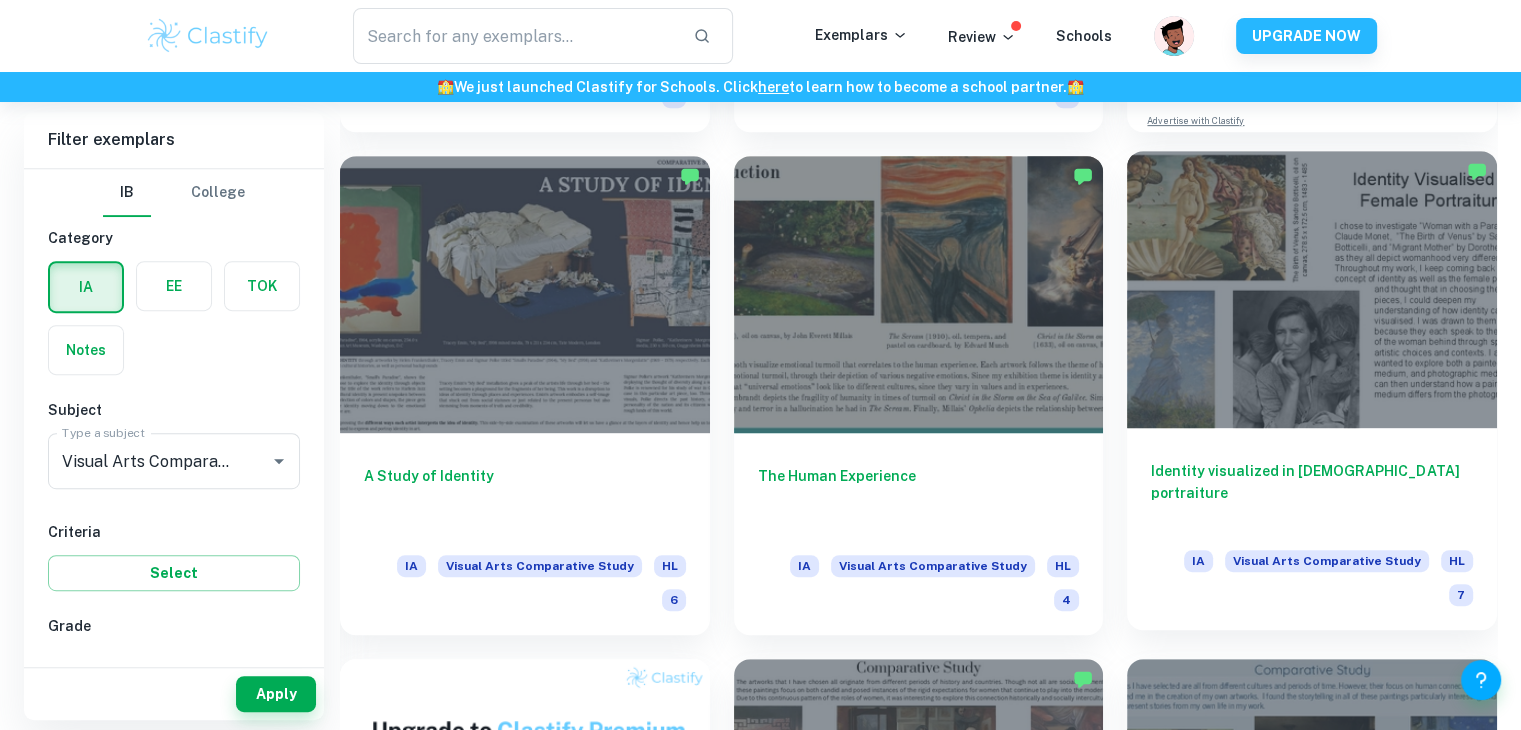 scroll, scrollTop: 920, scrollLeft: 0, axis: vertical 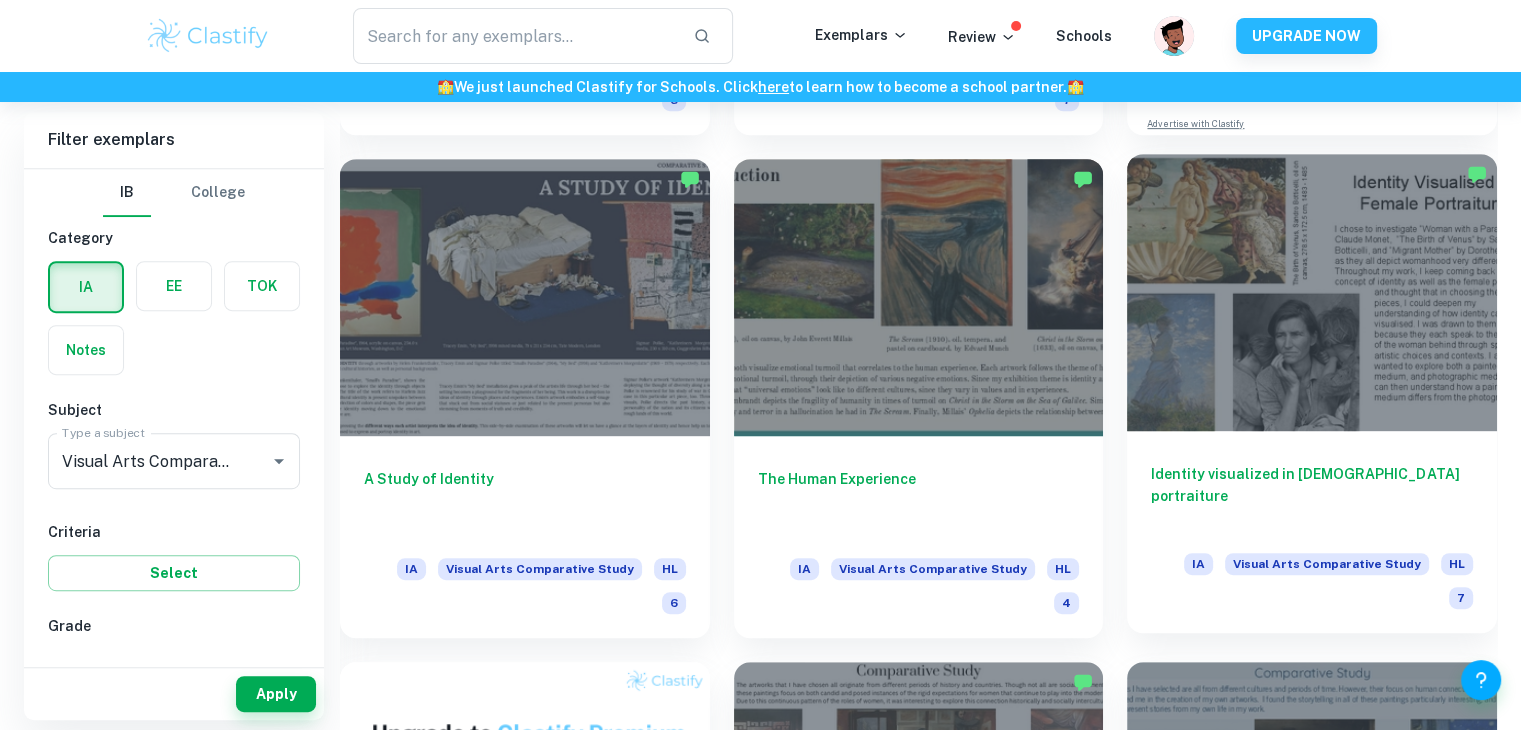 click at bounding box center [1312, 292] 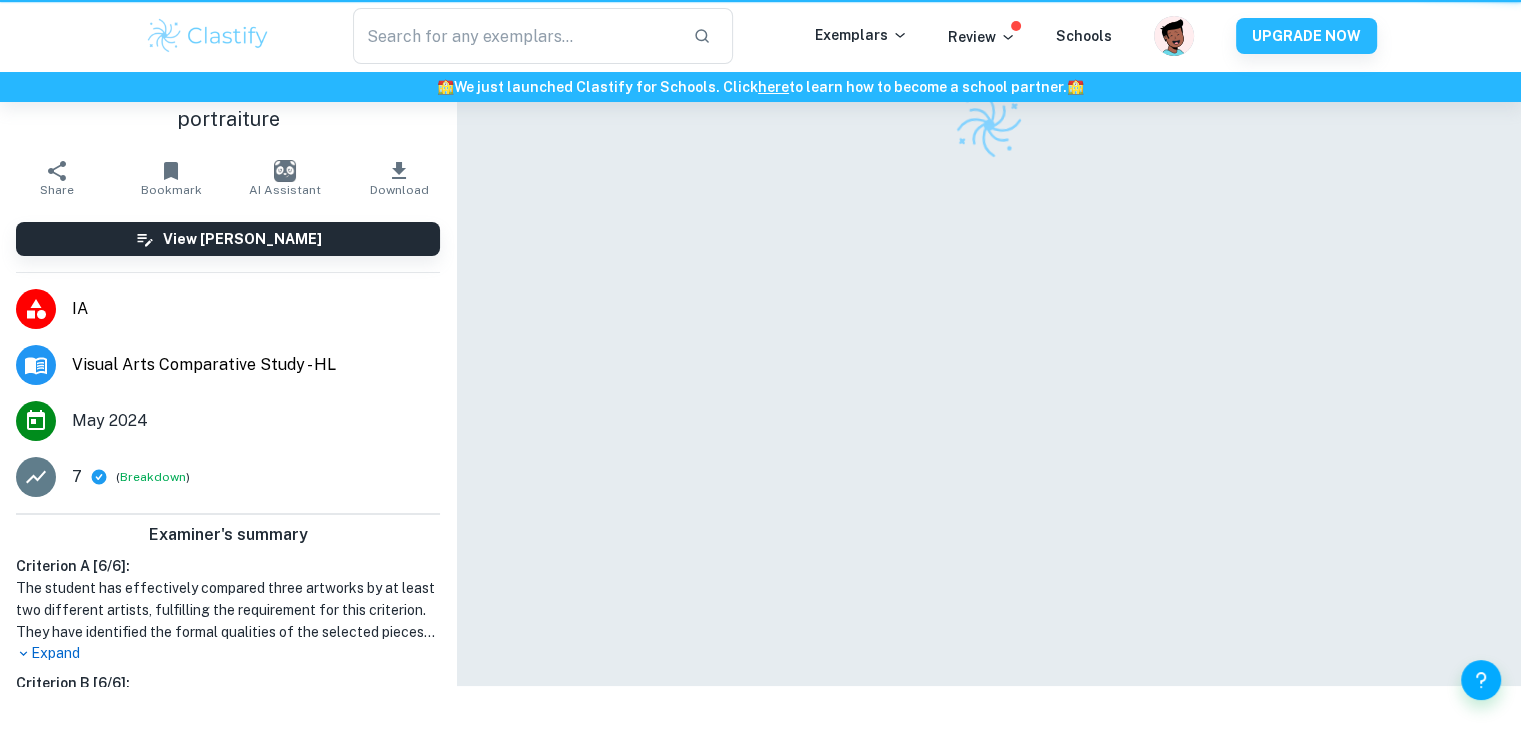 scroll, scrollTop: 0, scrollLeft: 0, axis: both 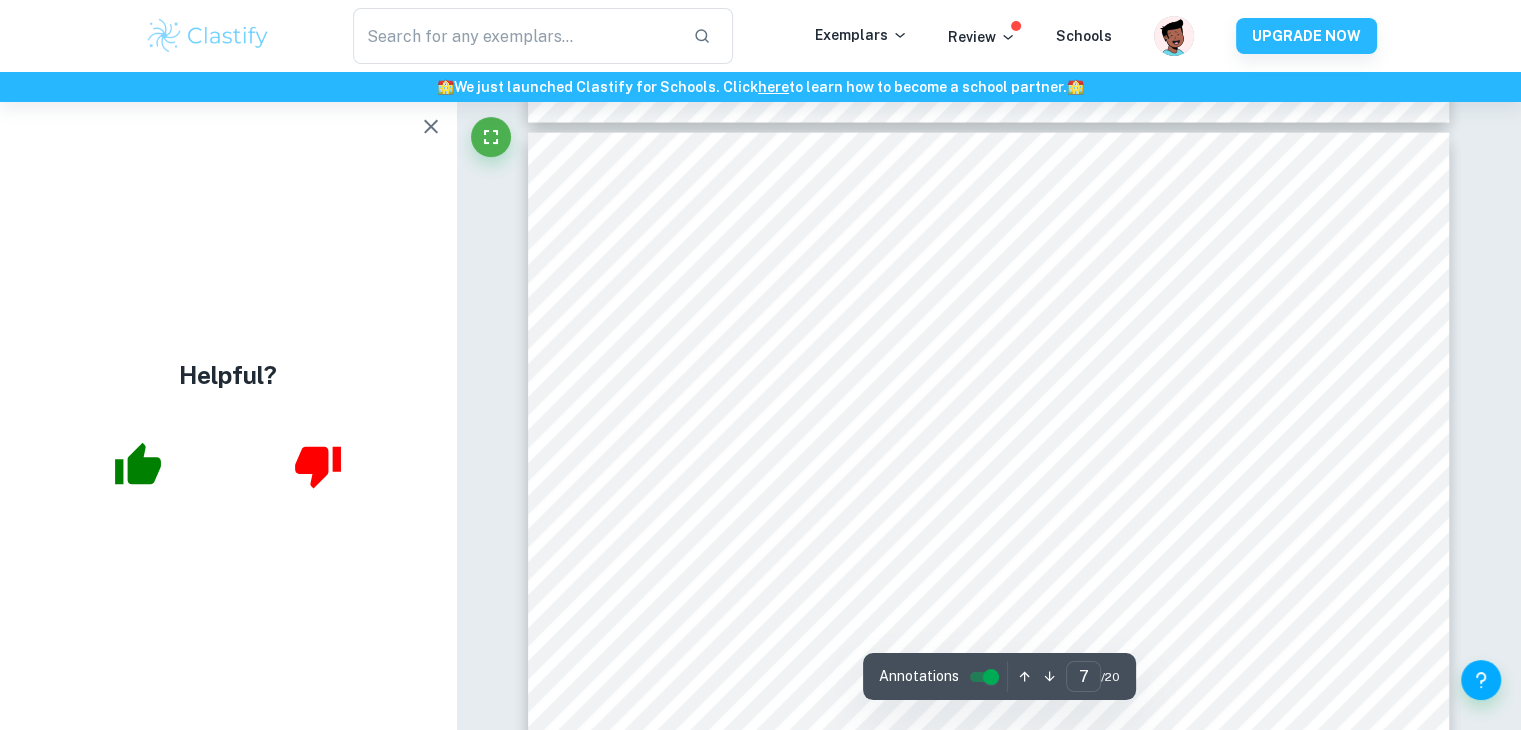 type on "8" 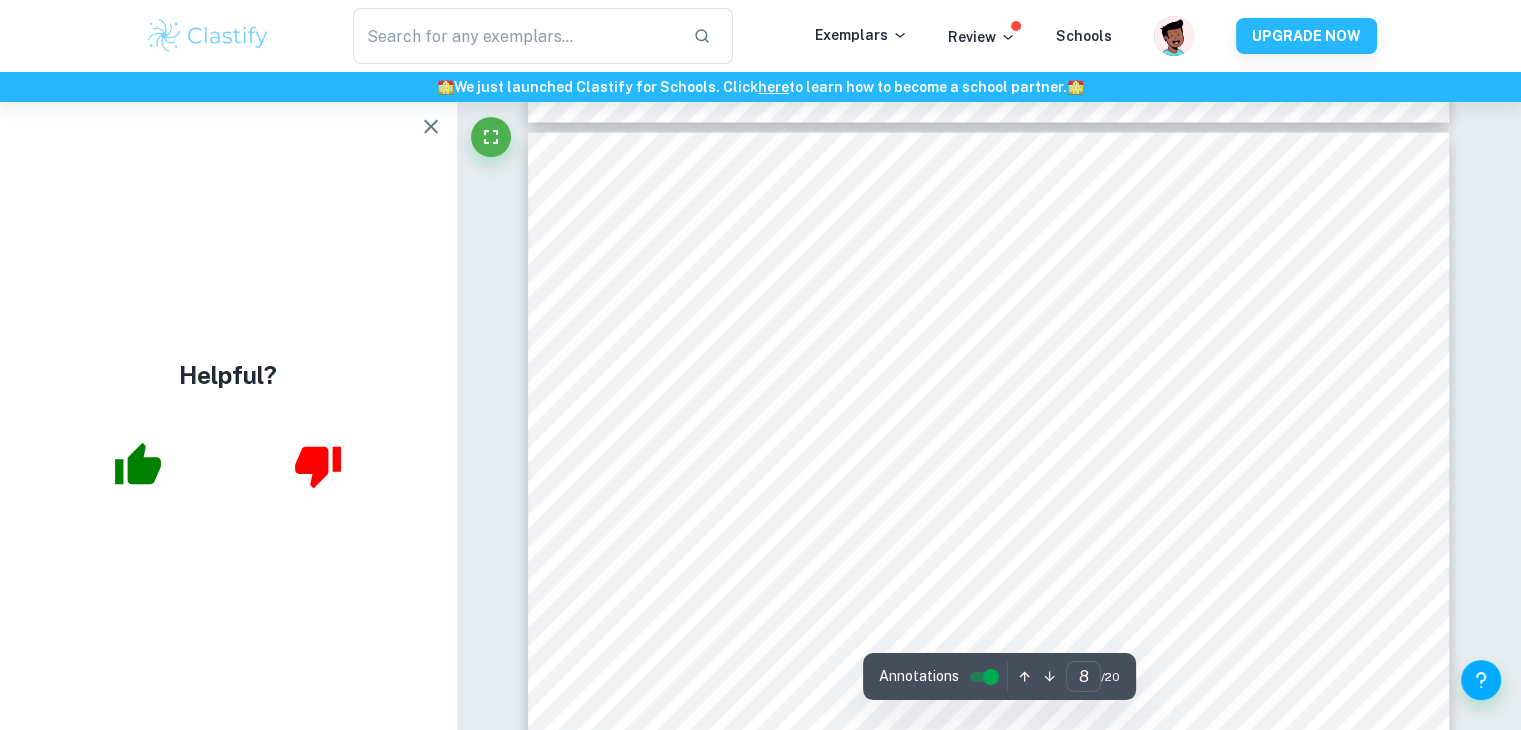 scroll, scrollTop: 4737, scrollLeft: 0, axis: vertical 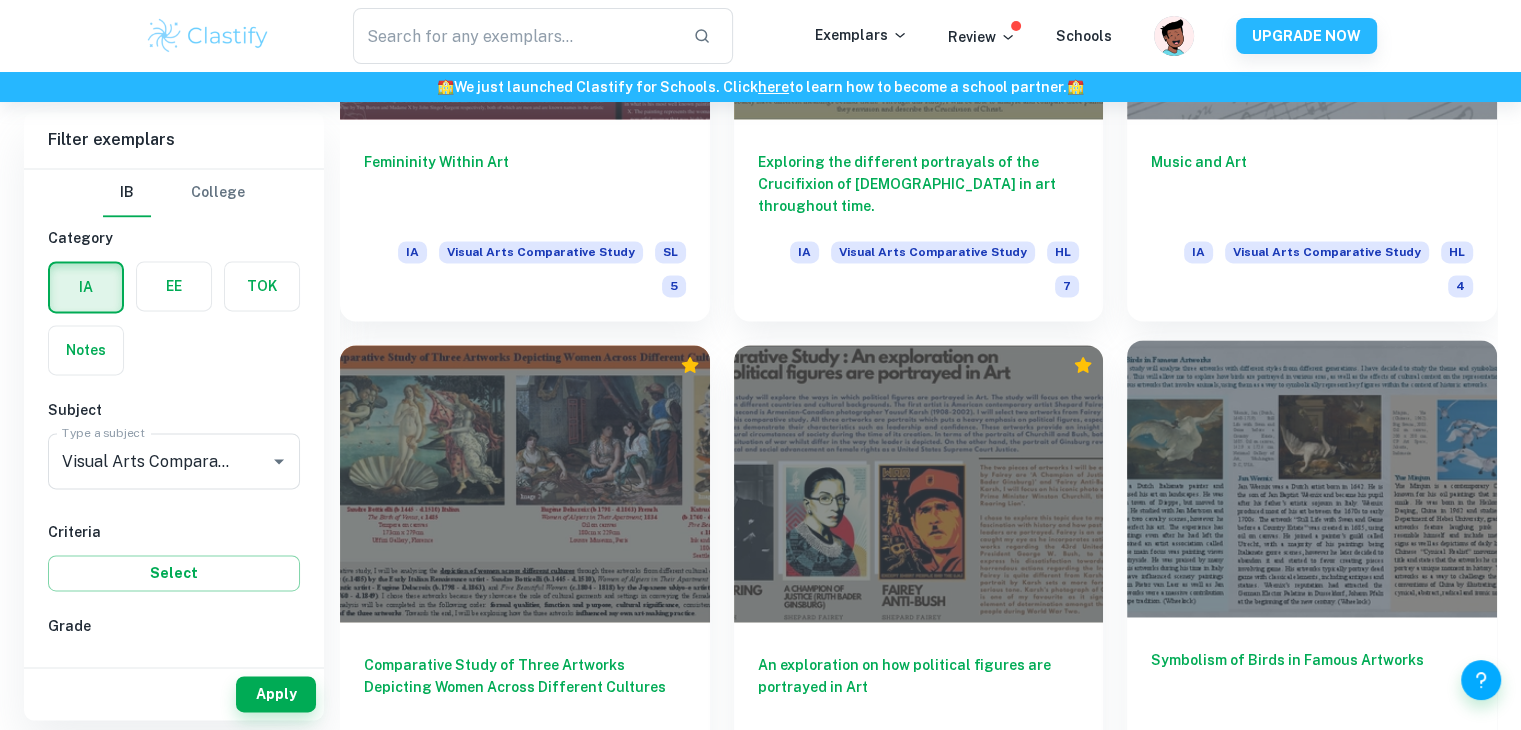 click on "We value your privacy We use cookies to enhance your browsing experience, serve personalised ads or content, and analyse our traffic. By clicking "Accept All", you consent to our use of cookies.   Cookie Policy Customise   Reject All   Accept All   Customise Consent Preferences   We use cookies to help you navigate efficiently and perform certain functions. You will find detailed information about all cookies under each consent category below. The cookies that are categorised as "Necessary" are stored on your browser as they are essential for enabling the basic functionalities of the site. ...  Show more For more information on how Google's third-party cookies operate and handle your data, see:   Google Privacy Policy Necessary Always Active Necessary cookies are required to enable the basic features of this site, such as providing secure log-in or adjusting your consent preferences. These cookies do not store any personally identifiable data. Functional Analytics Performance Advertisement Uncategorised" at bounding box center [760, -2382] 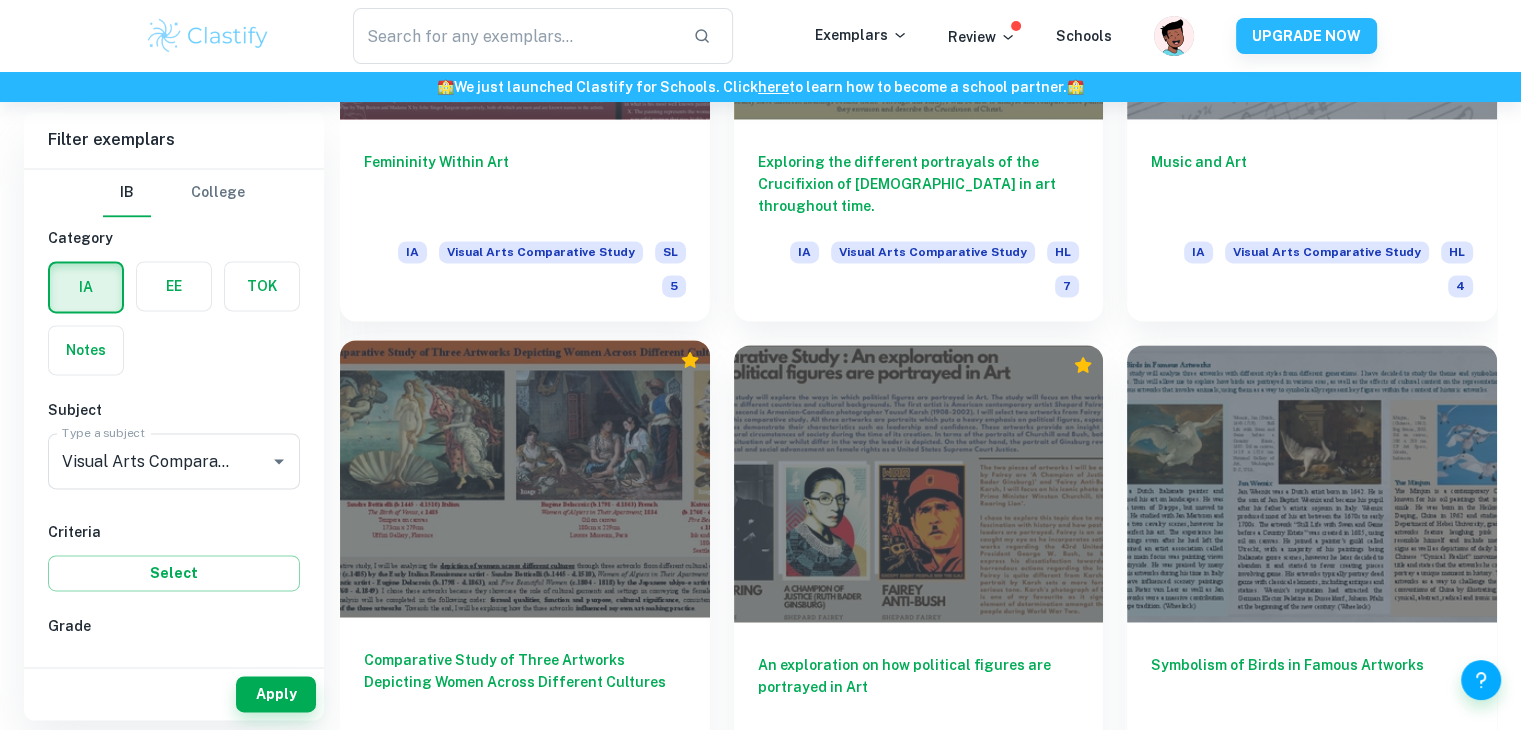 click at bounding box center [525, 478] 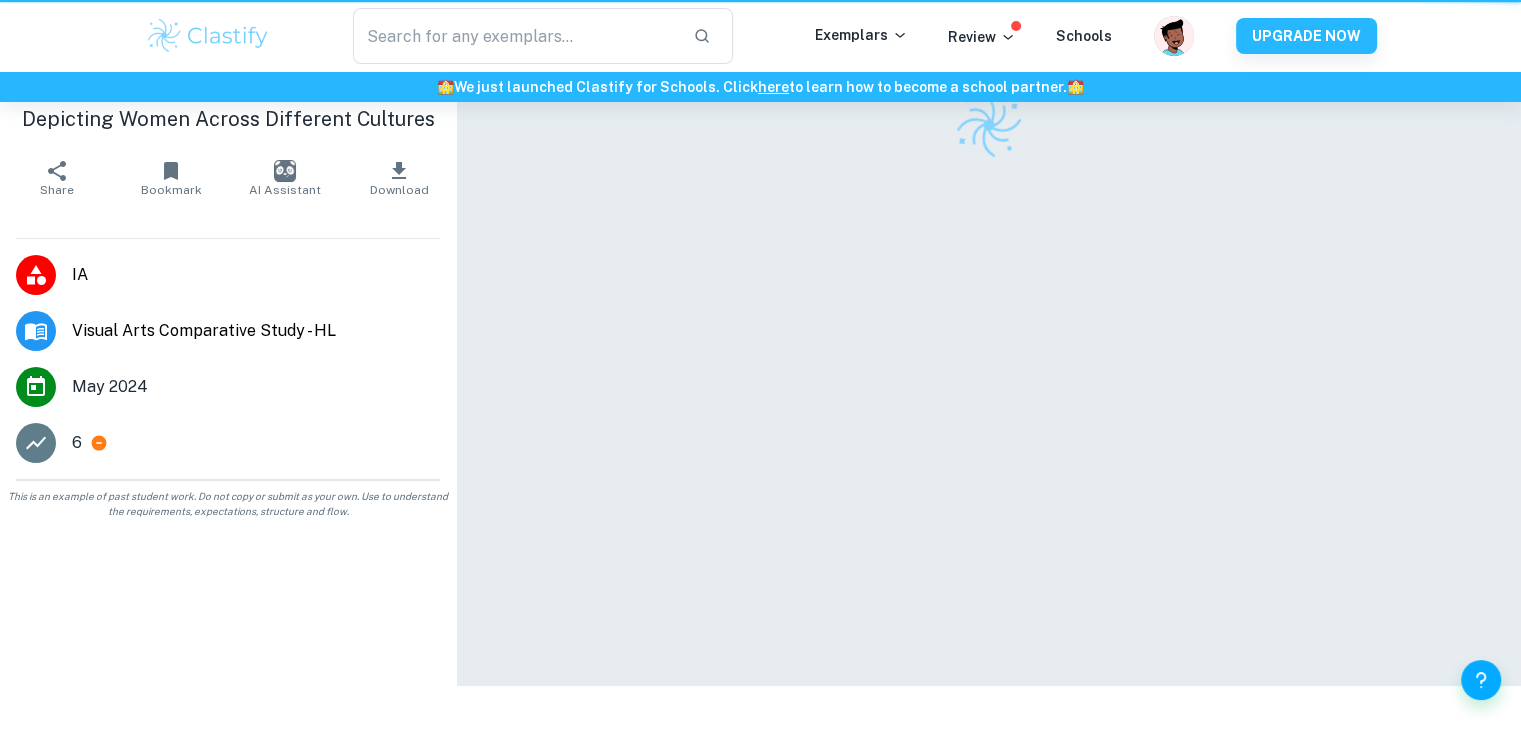 scroll, scrollTop: 0, scrollLeft: 0, axis: both 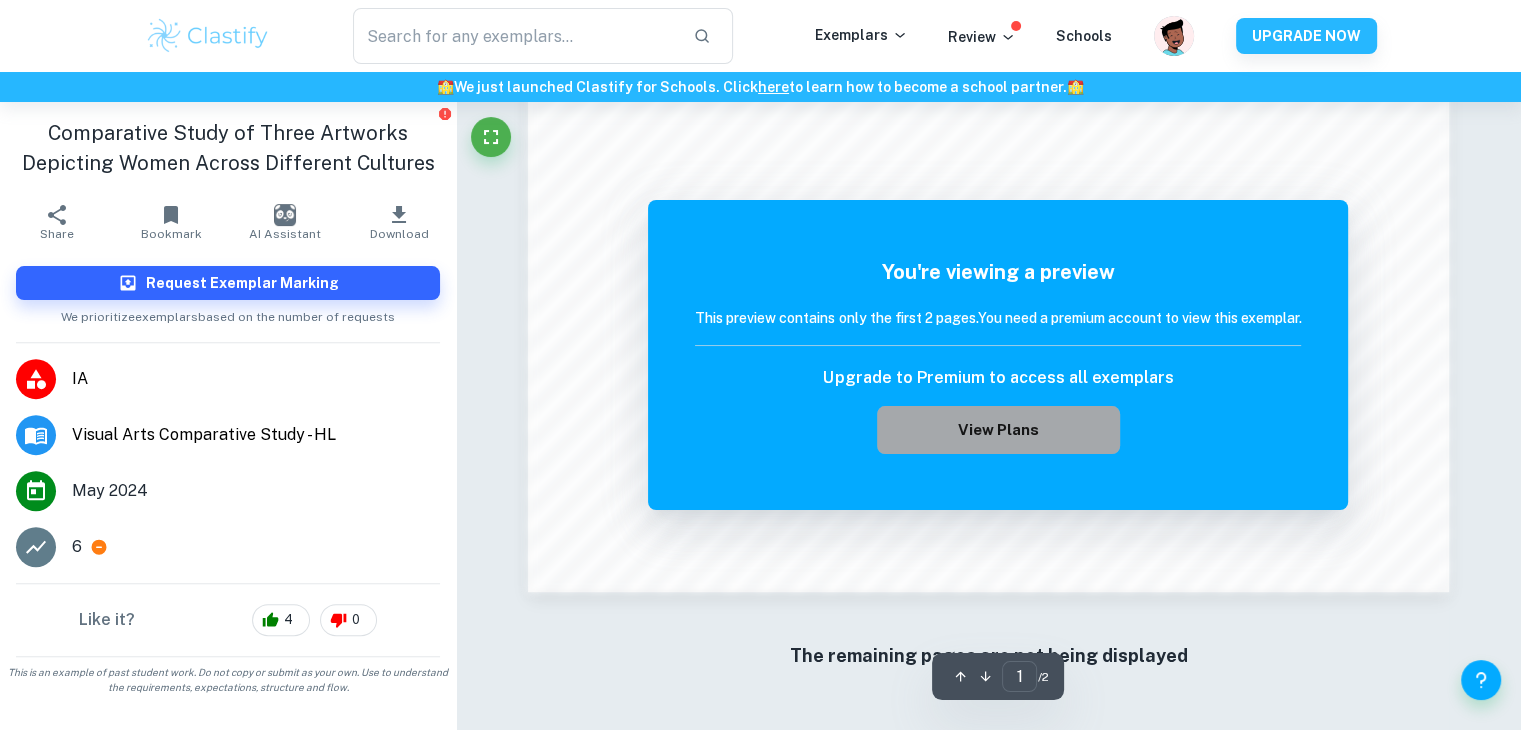 click on "View Plans" at bounding box center (998, 430) 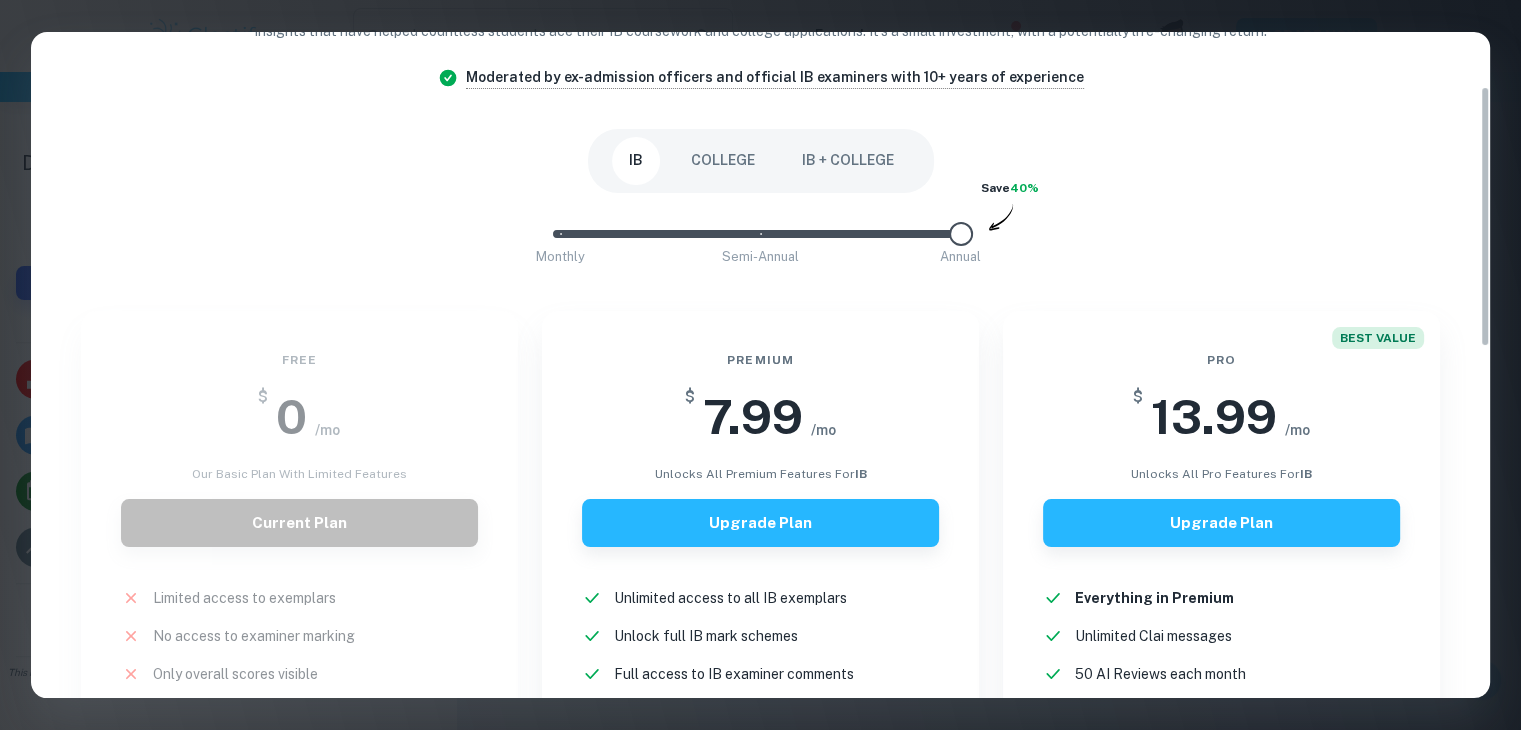 scroll, scrollTop: 137, scrollLeft: 0, axis: vertical 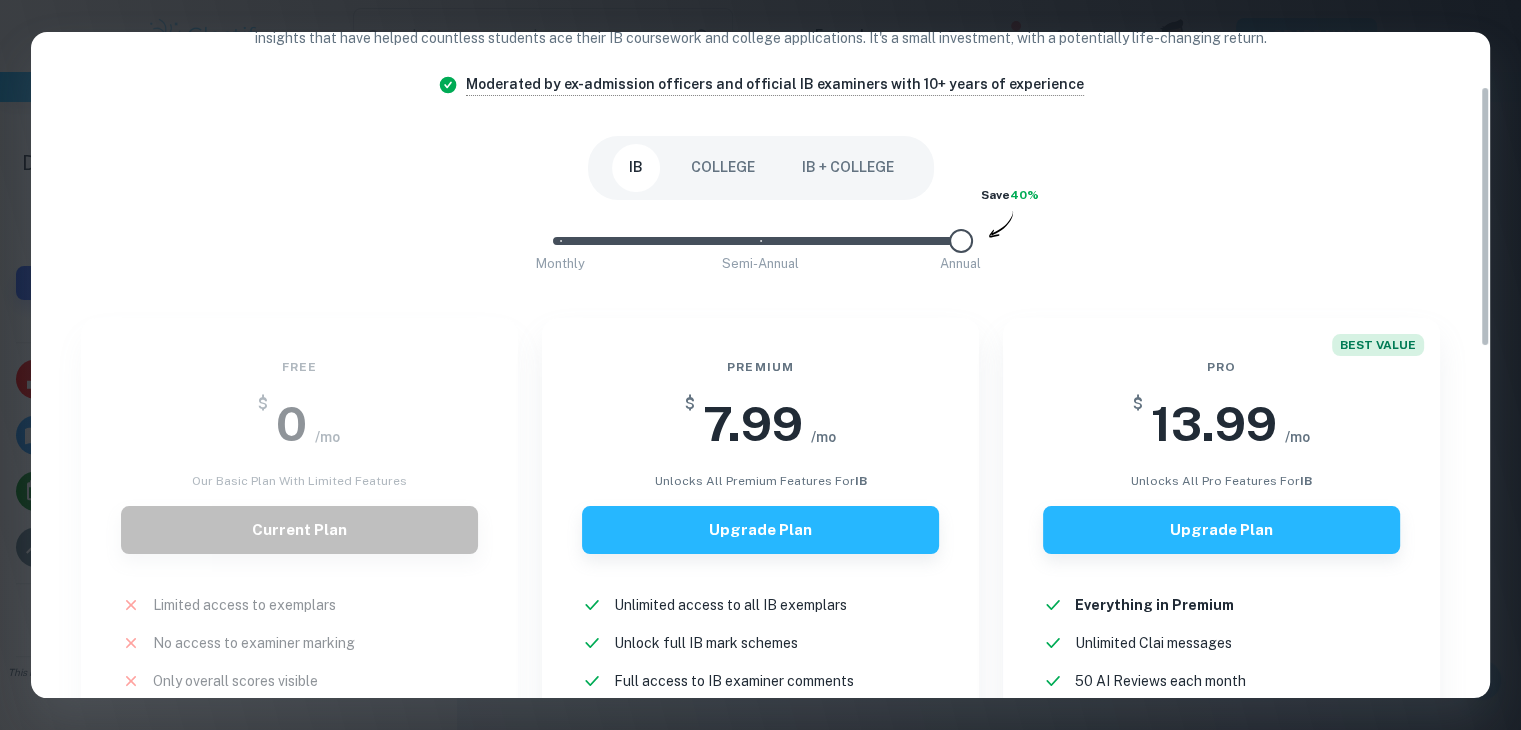 drag, startPoint x: 1485, startPoint y: 161, endPoint x: 1454, endPoint y: 215, distance: 62.26556 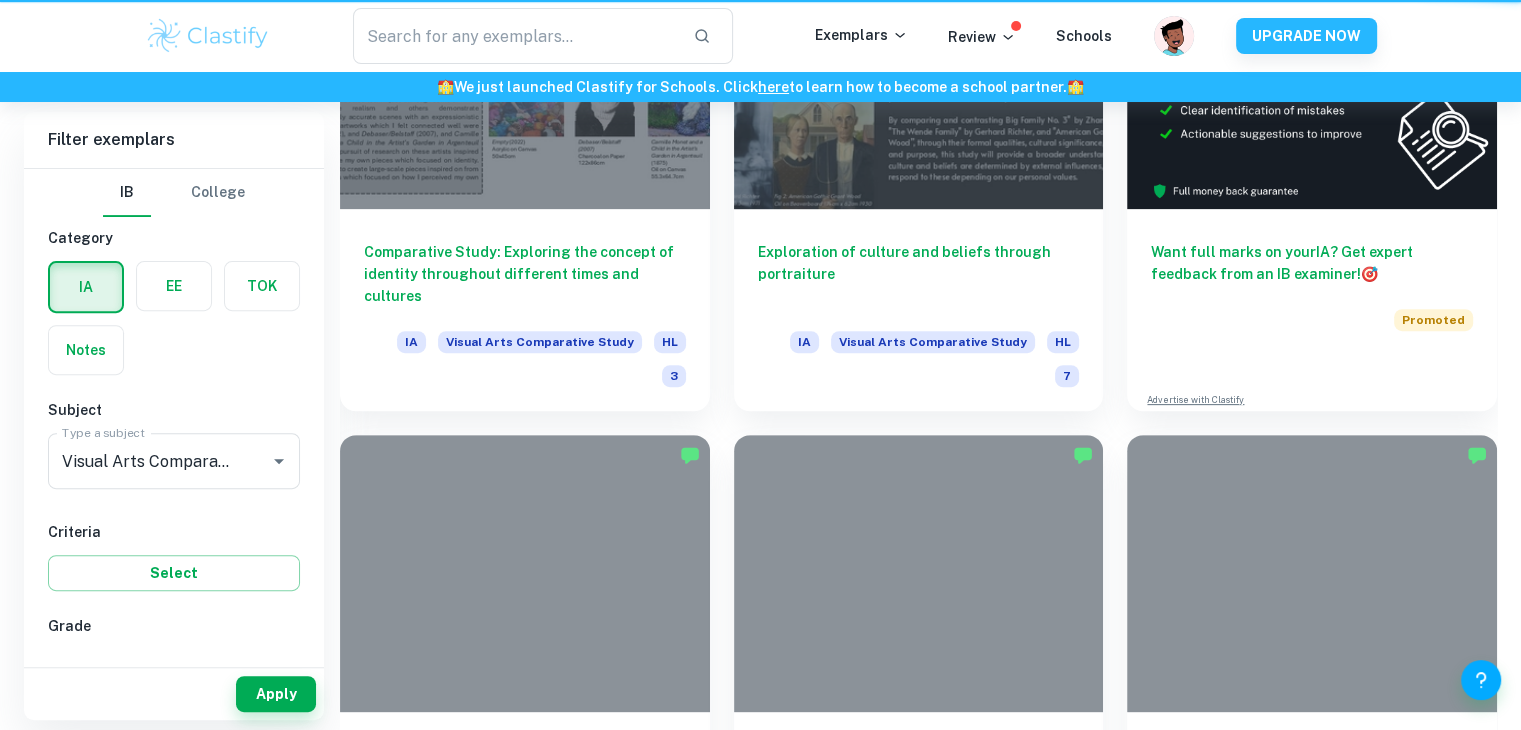 scroll, scrollTop: 2747, scrollLeft: 0, axis: vertical 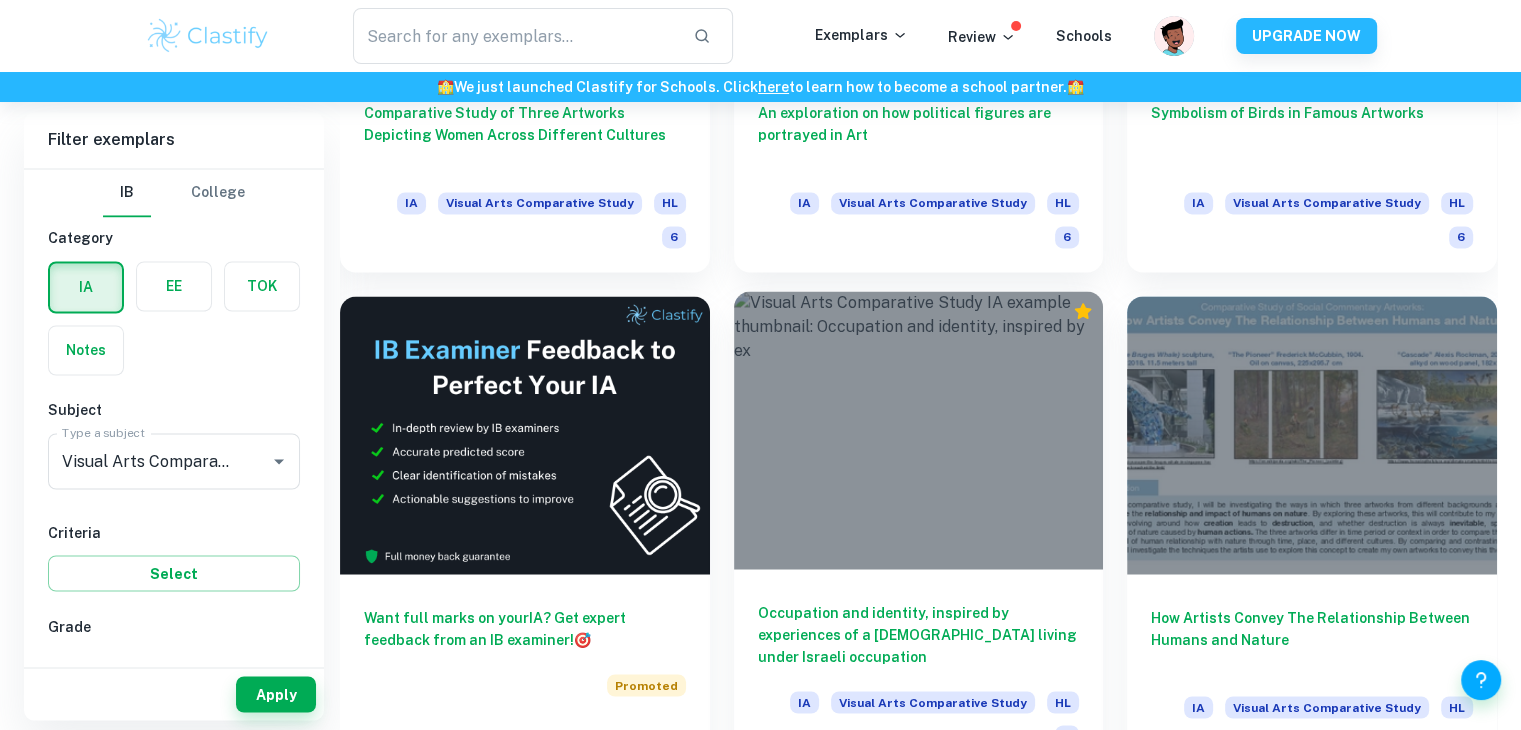 click at bounding box center (919, 429) 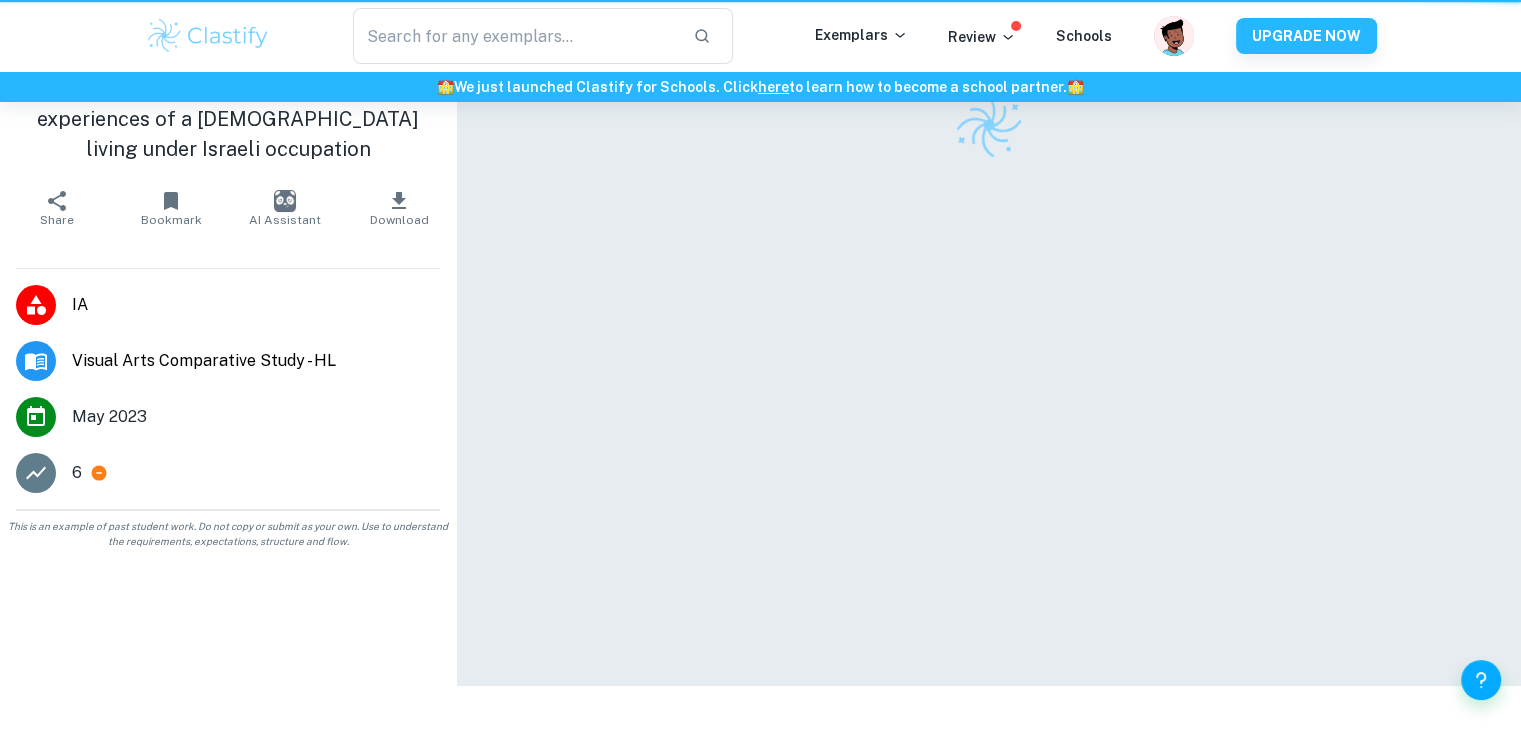 scroll, scrollTop: 0, scrollLeft: 0, axis: both 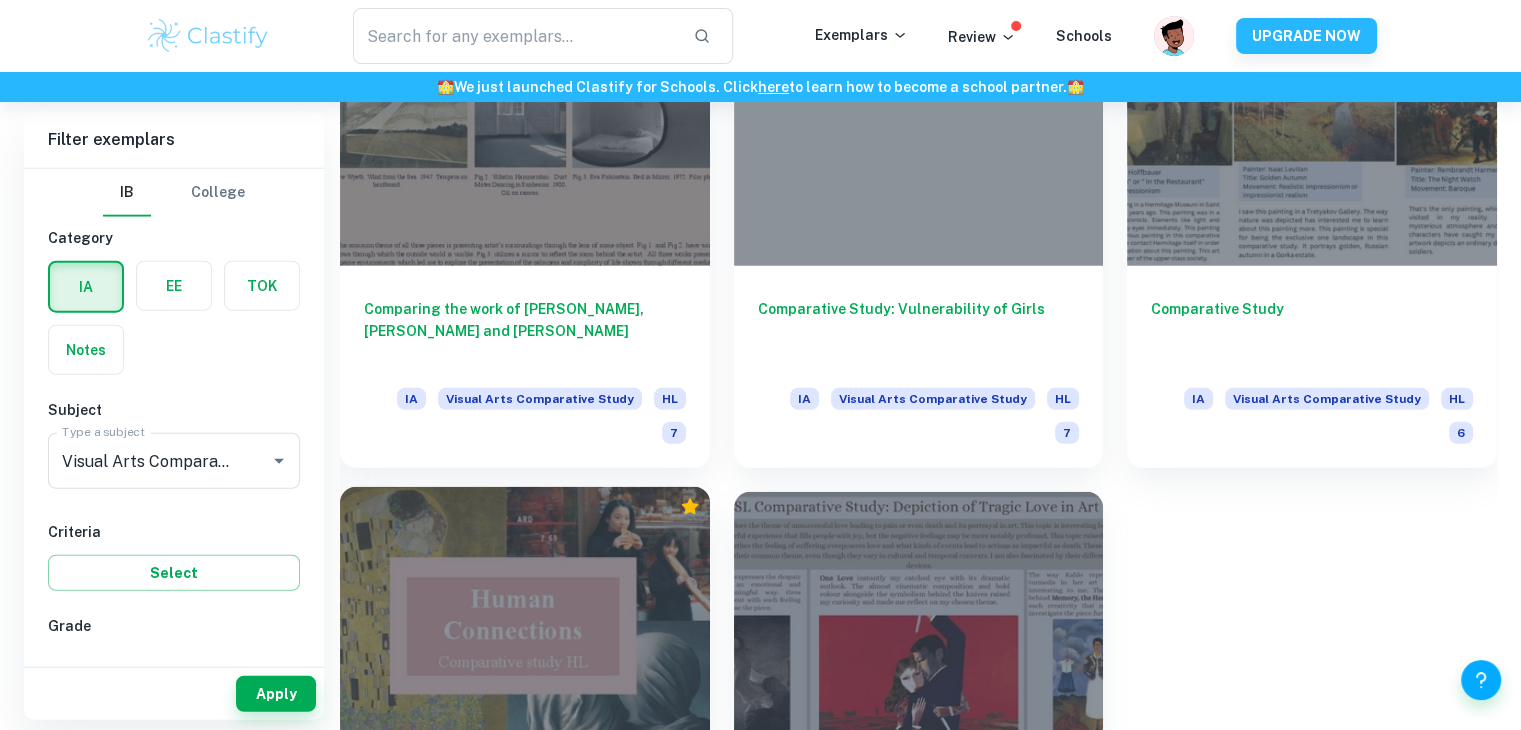 click at bounding box center [525, 625] 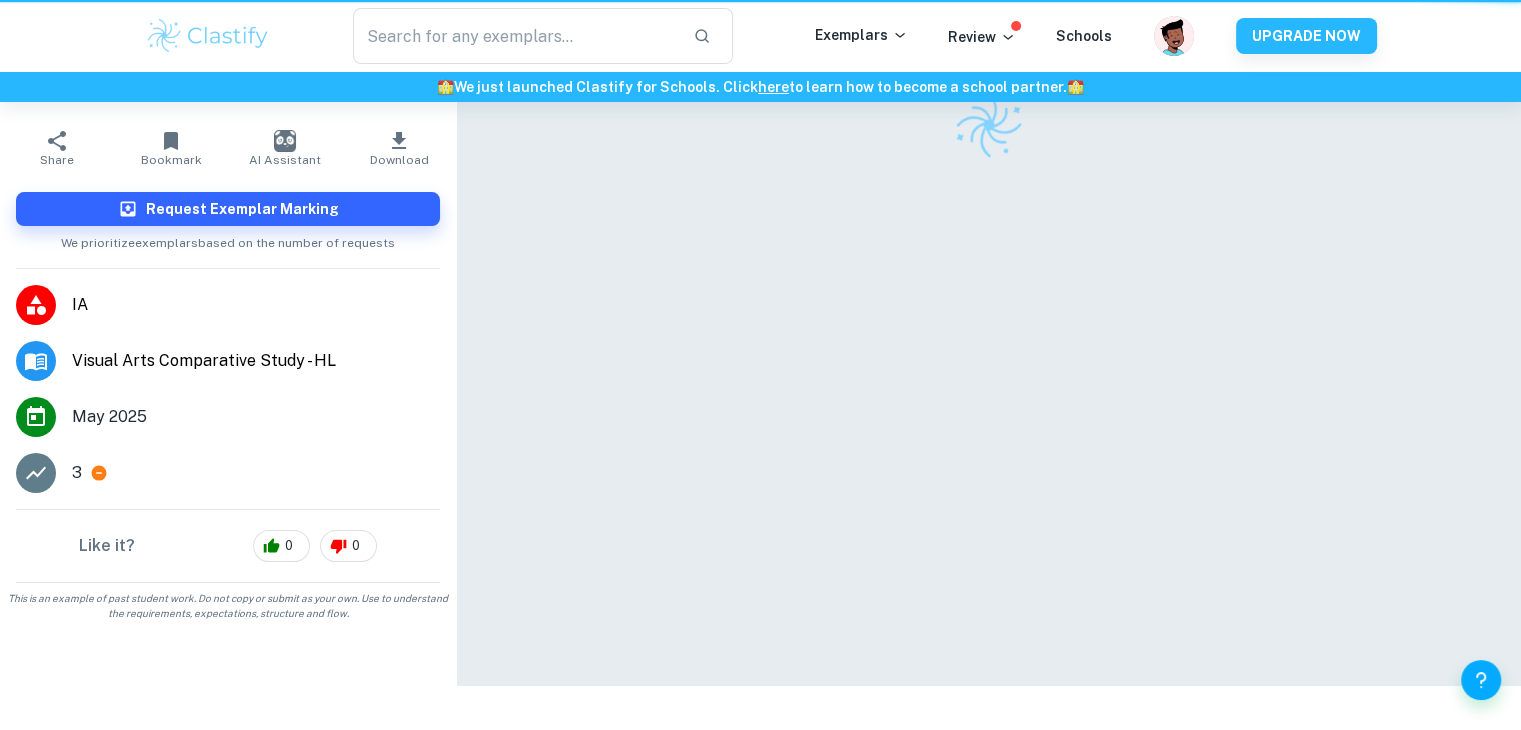 scroll, scrollTop: 0, scrollLeft: 0, axis: both 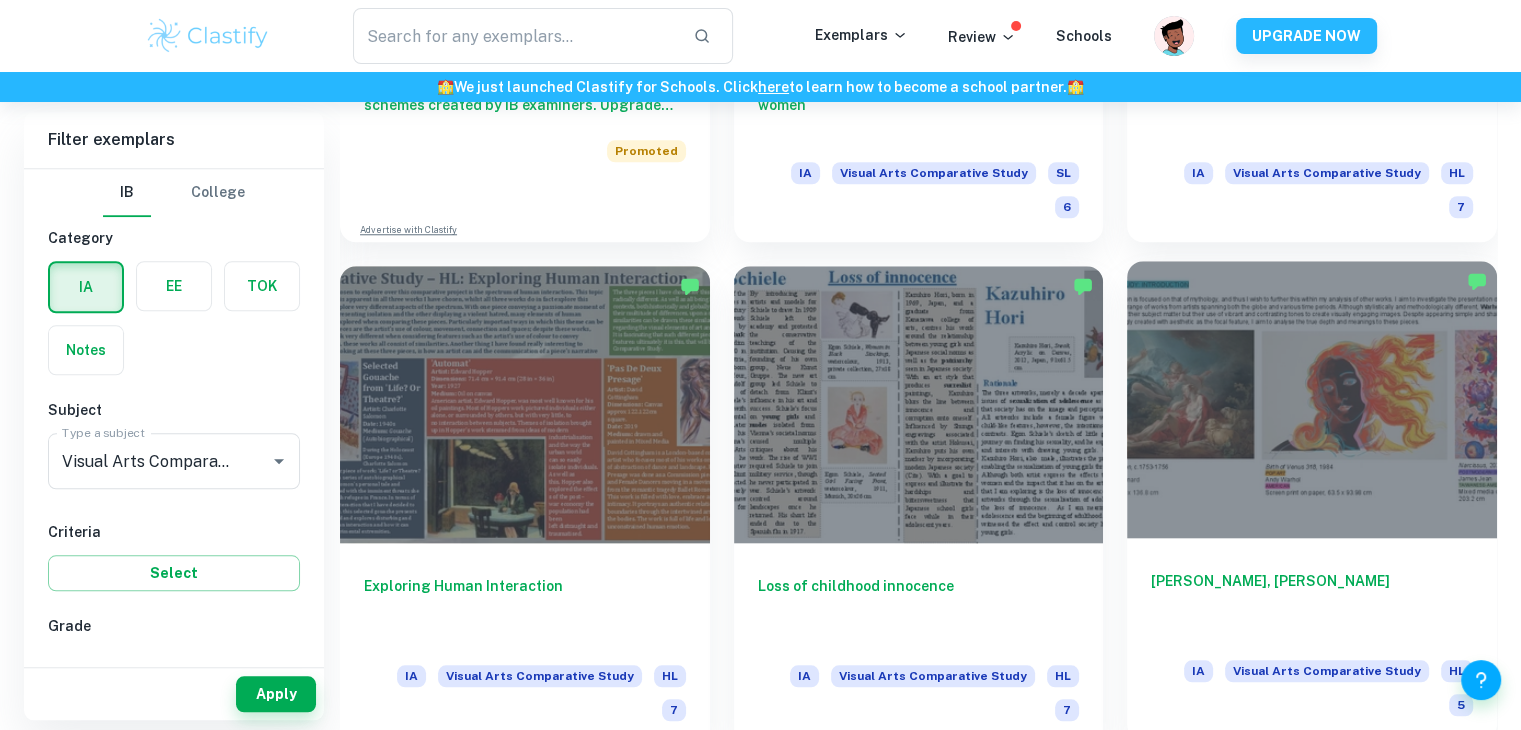 click at bounding box center [1312, 399] 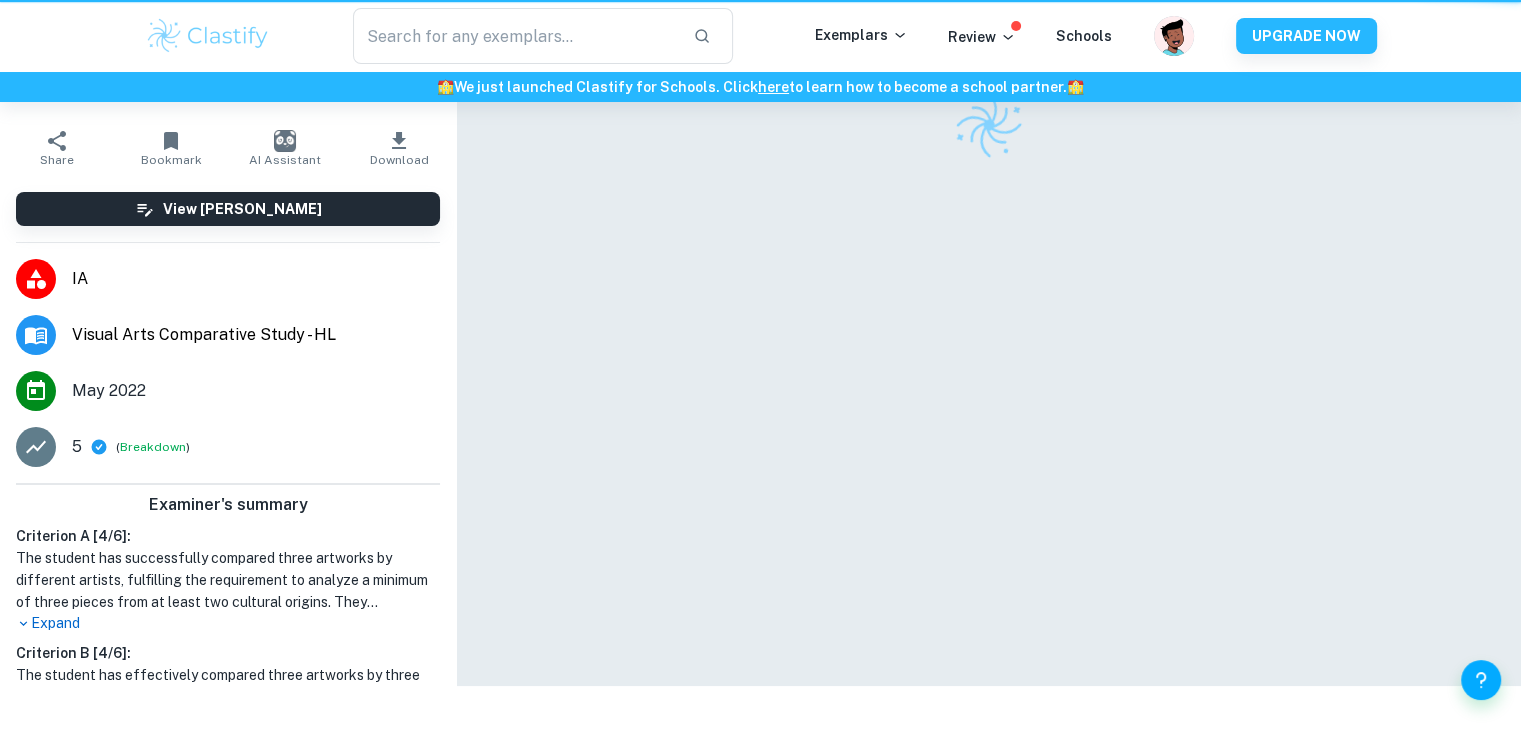 scroll, scrollTop: 0, scrollLeft: 0, axis: both 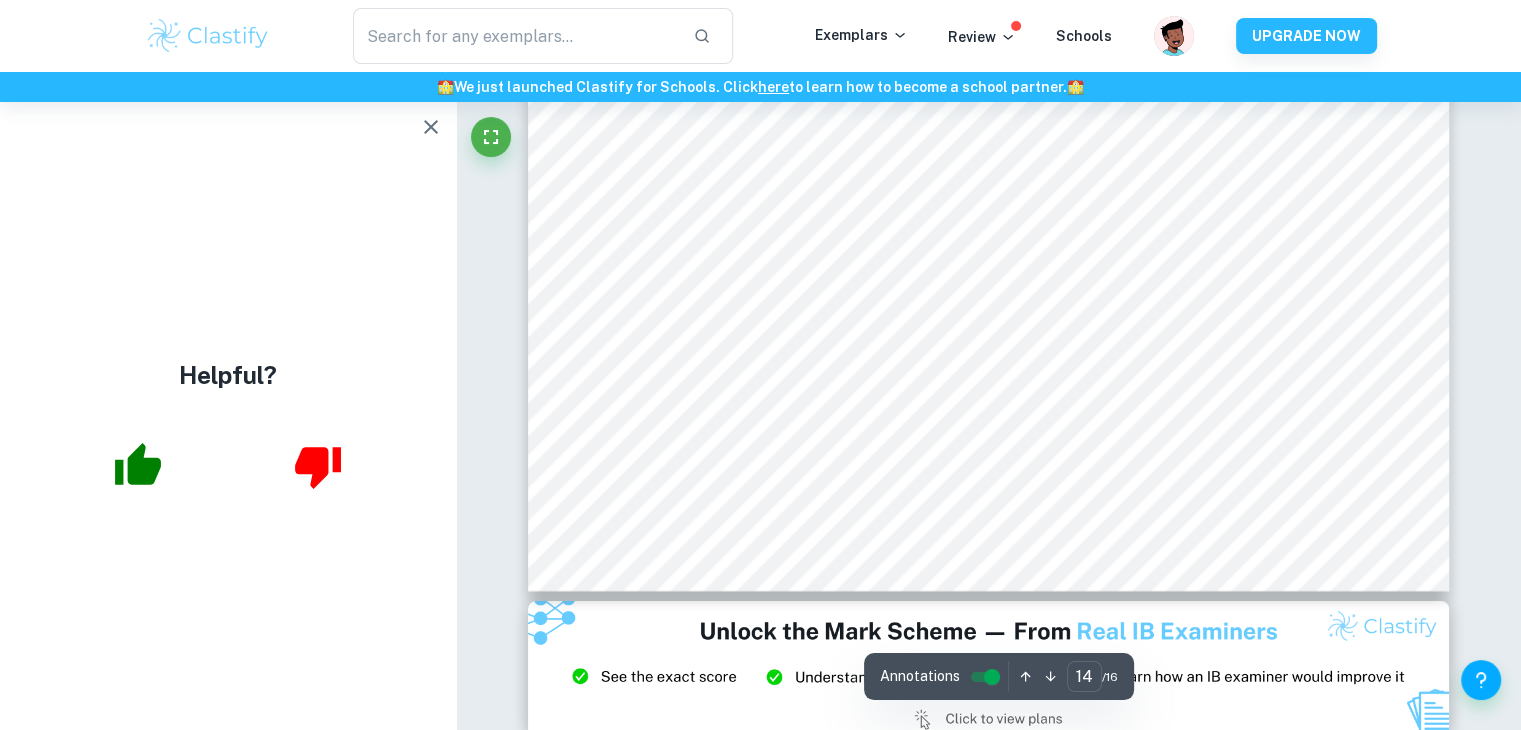 click 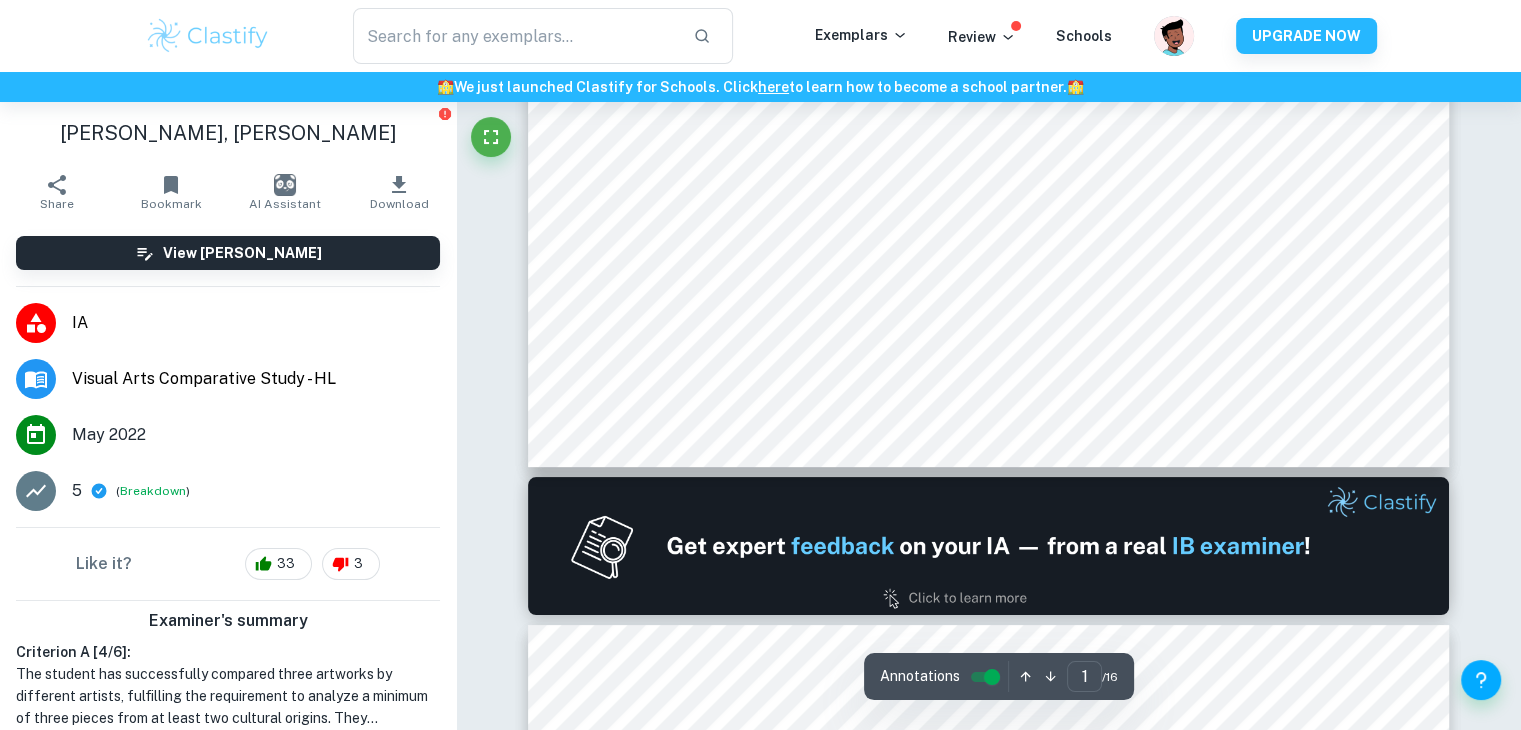 scroll, scrollTop: 0, scrollLeft: 0, axis: both 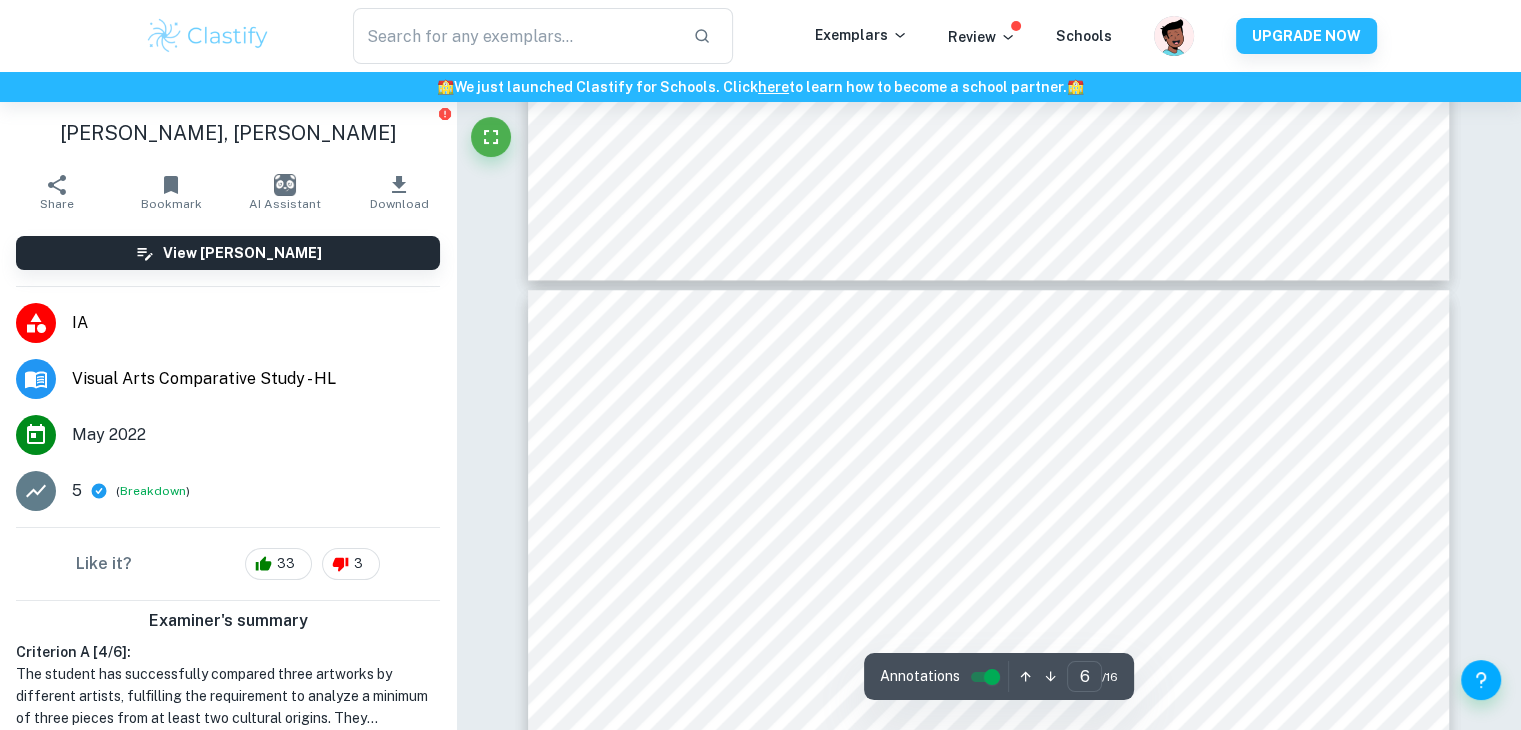 type on "5" 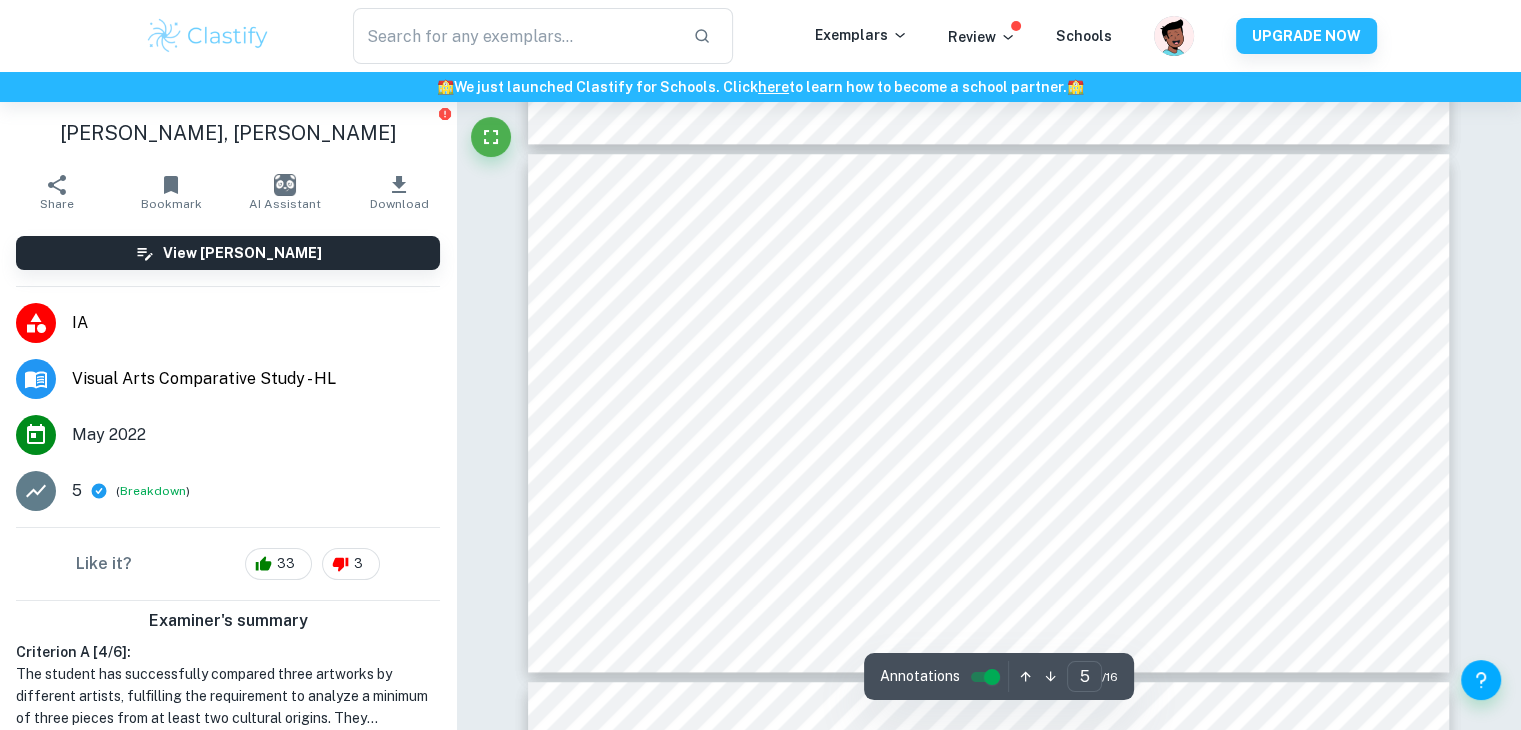 scroll, scrollTop: 2408, scrollLeft: 0, axis: vertical 